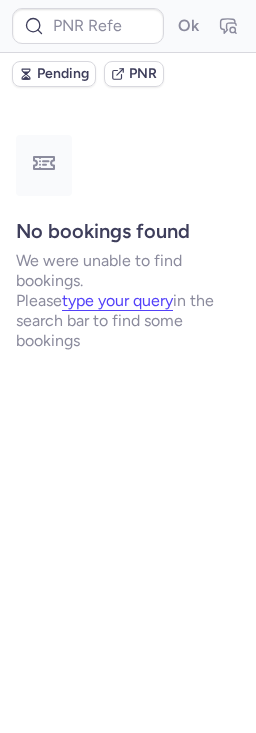 scroll, scrollTop: 0, scrollLeft: 0, axis: both 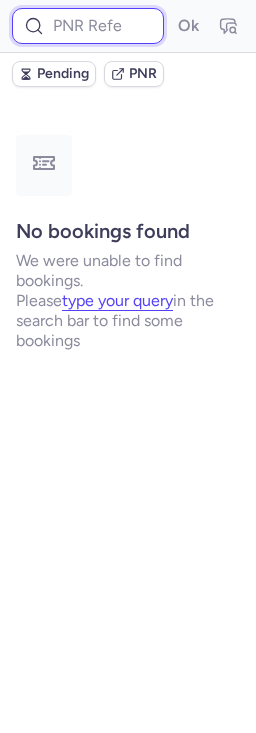 click at bounding box center (88, 26) 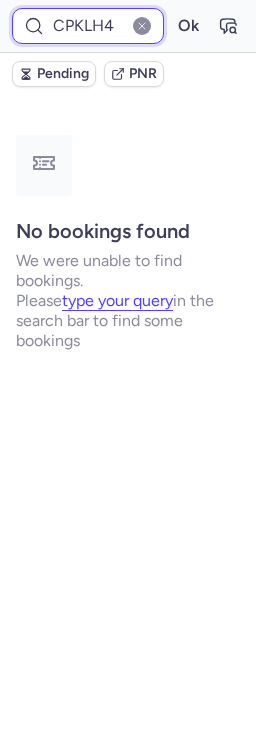 type on "CPKLH4" 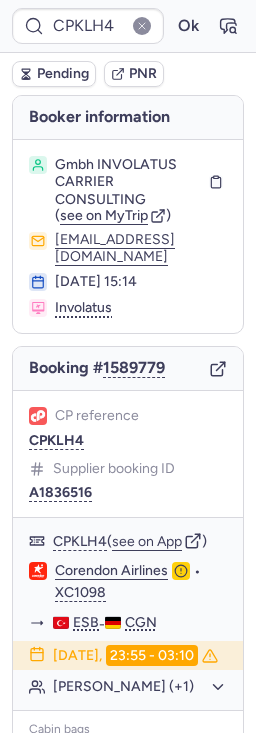 click at bounding box center [142, 26] 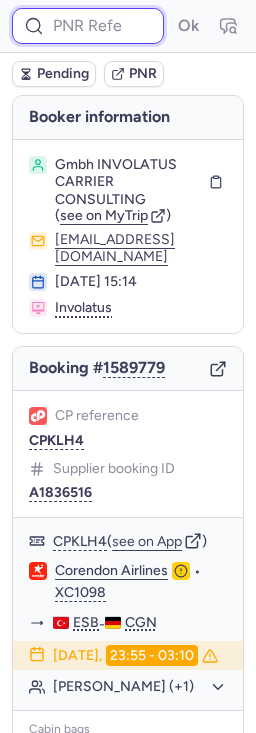 click at bounding box center [88, 26] 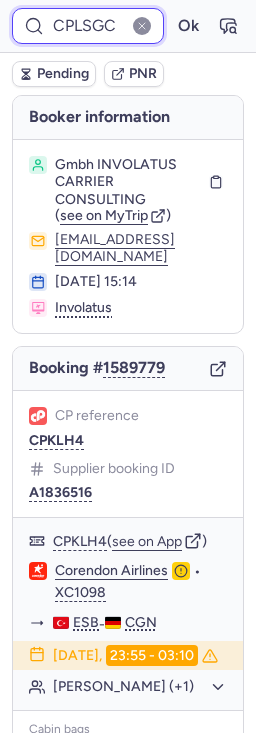 type on "CPLSGC" 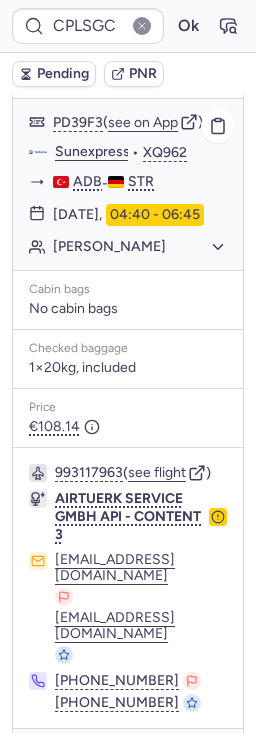 scroll, scrollTop: 248, scrollLeft: 0, axis: vertical 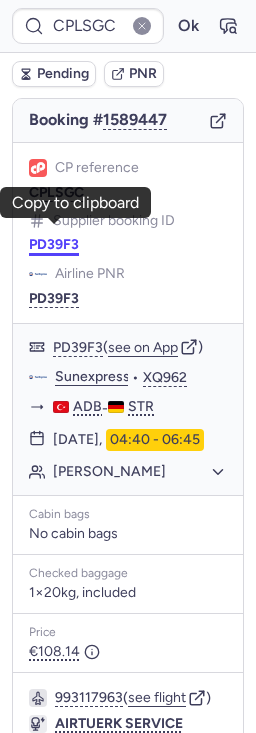 click on "PD39F3" at bounding box center [54, 245] 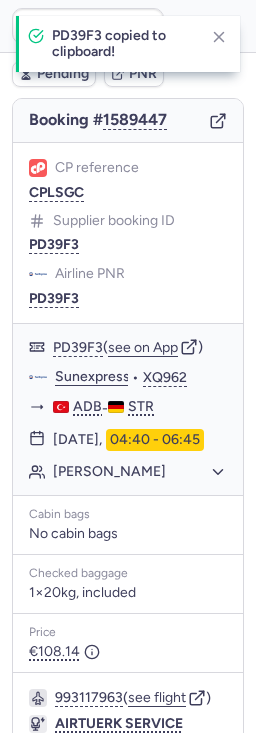 type on "30690494" 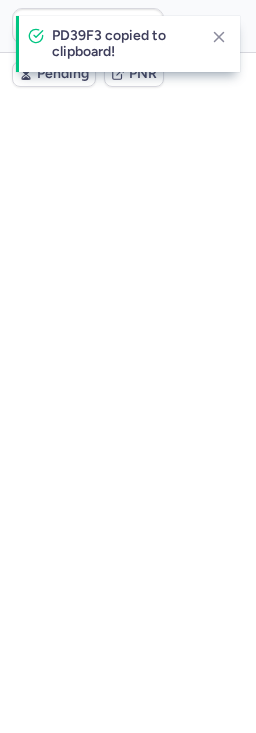 scroll, scrollTop: 0, scrollLeft: 0, axis: both 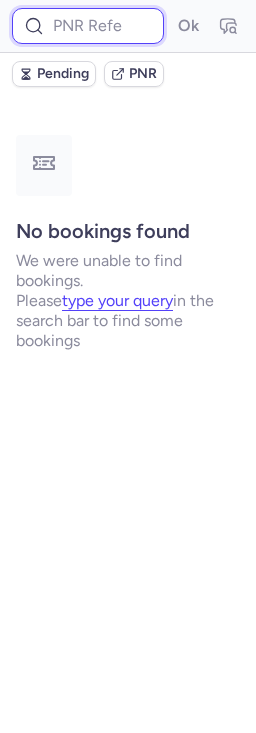 click at bounding box center (88, 26) 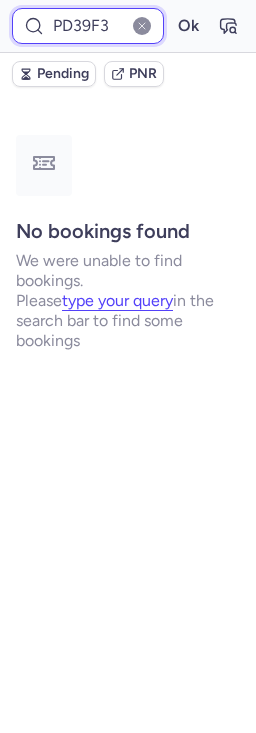 type on "PD39F3" 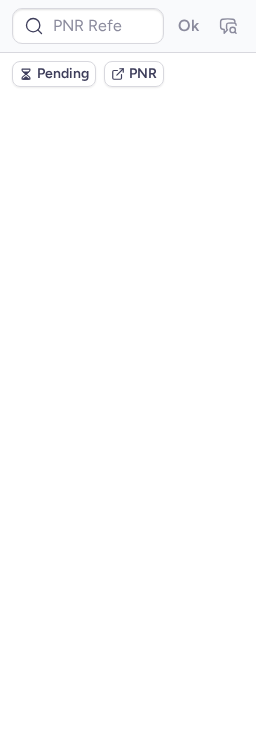 scroll, scrollTop: 0, scrollLeft: 0, axis: both 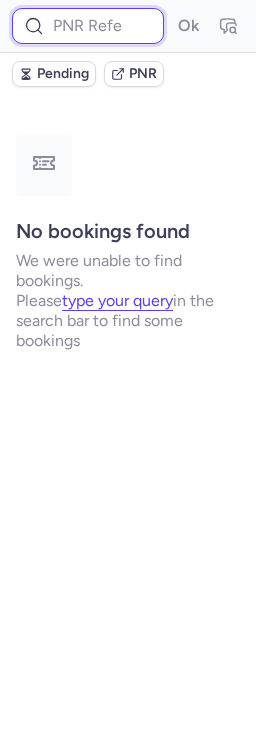 click at bounding box center [88, 26] 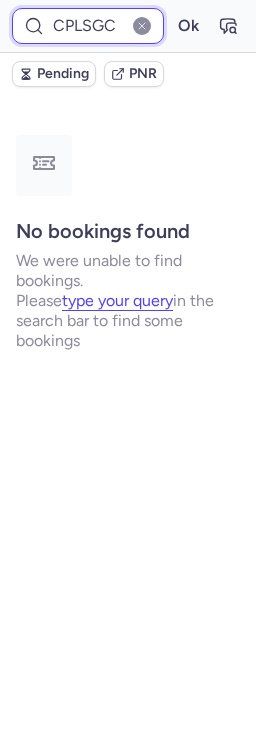 type on "CPLSGC" 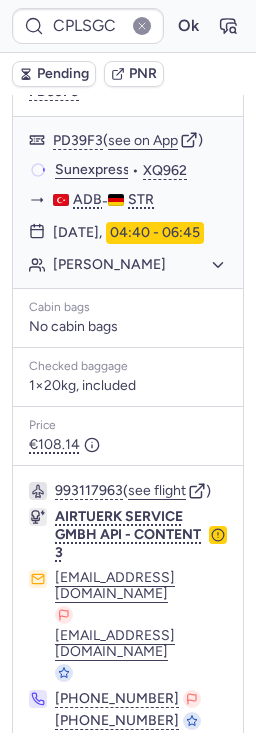 scroll, scrollTop: 473, scrollLeft: 0, axis: vertical 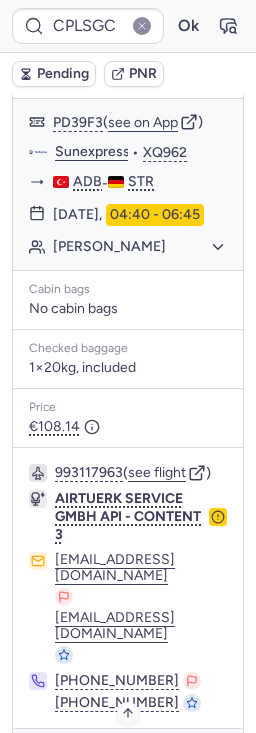 click on "Specific conditions" at bounding box center (136, 757) 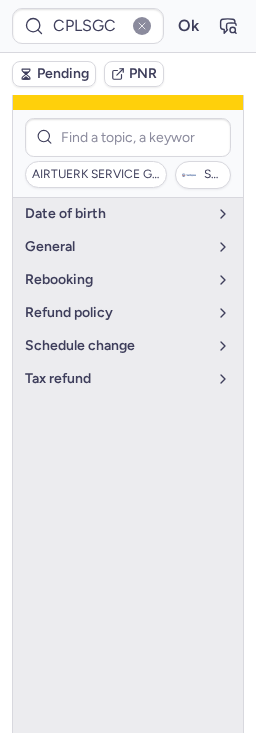 scroll, scrollTop: 324, scrollLeft: 0, axis: vertical 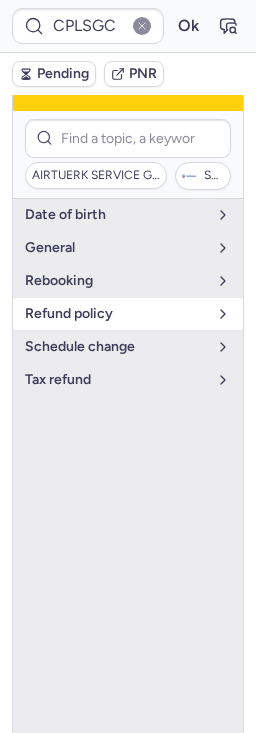 click on "refund policy" at bounding box center (116, 314) 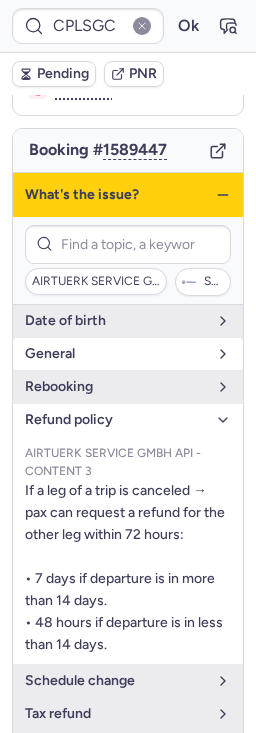 scroll, scrollTop: 176, scrollLeft: 0, axis: vertical 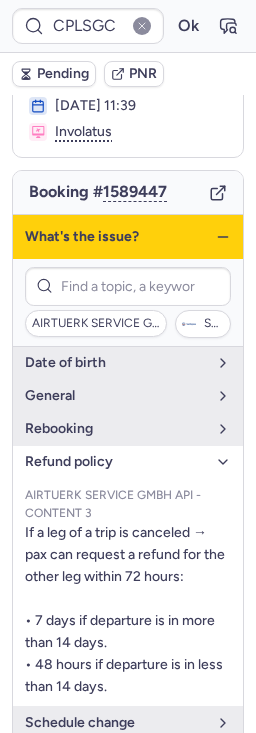 click on "What's the issue?" at bounding box center [128, 237] 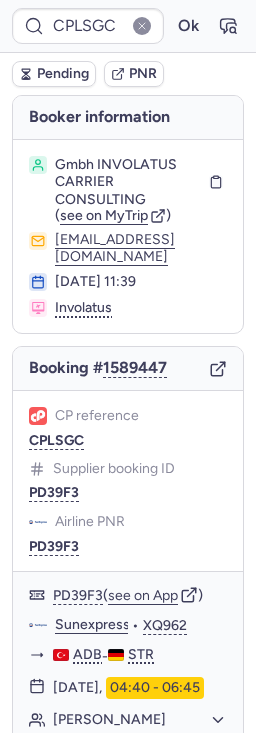 scroll, scrollTop: 473, scrollLeft: 0, axis: vertical 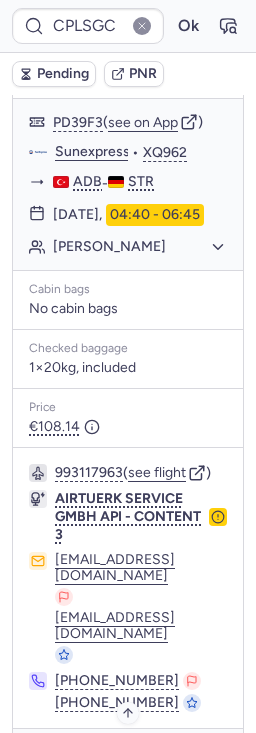 click 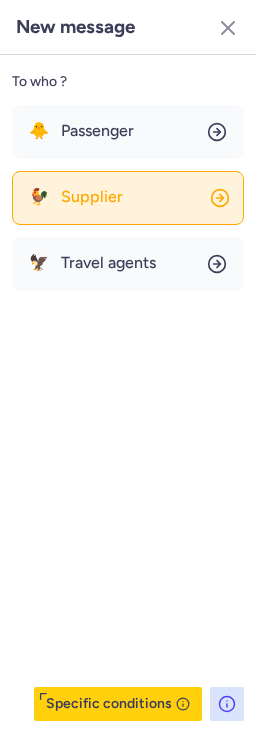 click on "🐓 Supplier" 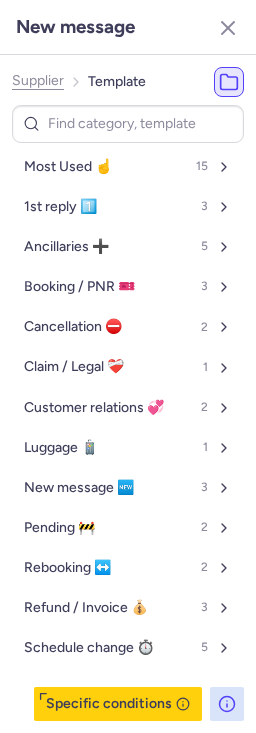 click on "Supplier Template" at bounding box center [79, 82] 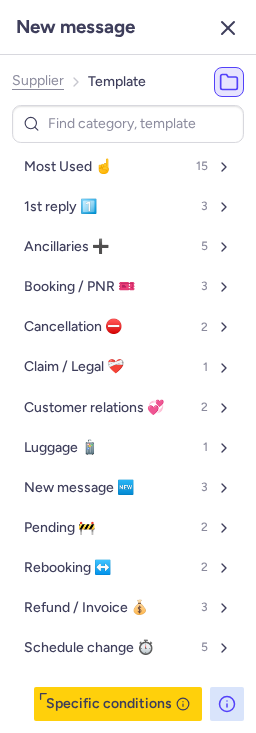 click 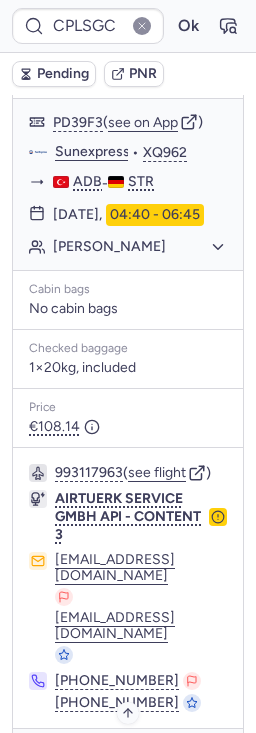 click 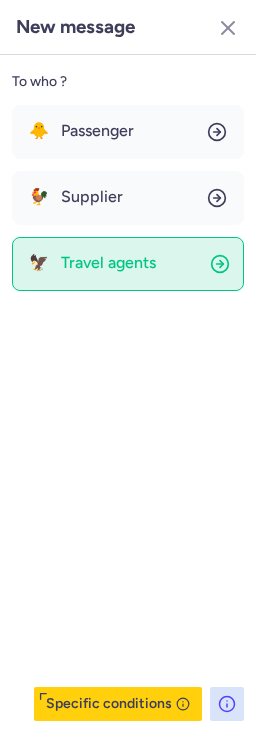 click on "🦅 Travel agents" 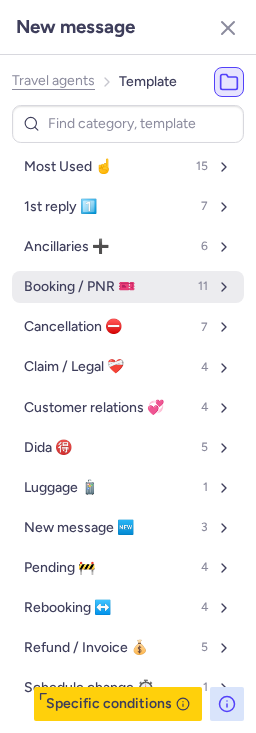 click on "Booking / PNR 🎫" at bounding box center [79, 287] 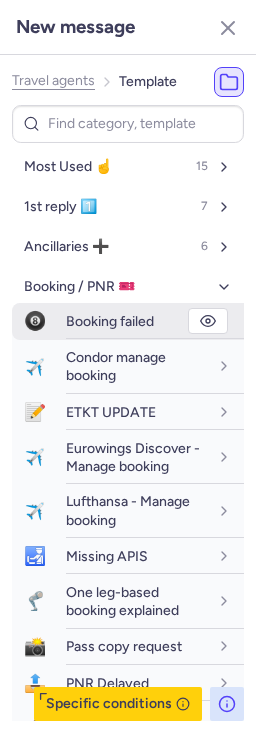 click on "Booking failed" at bounding box center [155, 321] 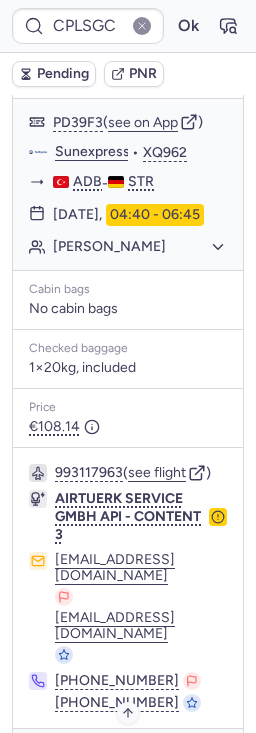 click at bounding box center [142, 26] 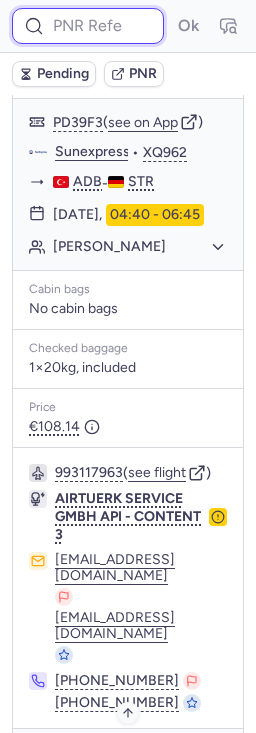 click at bounding box center [88, 26] 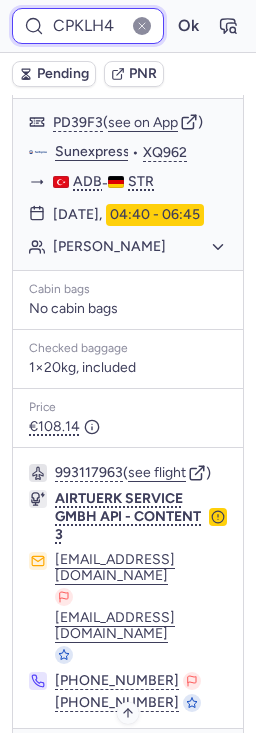 type on "CPKLH4" 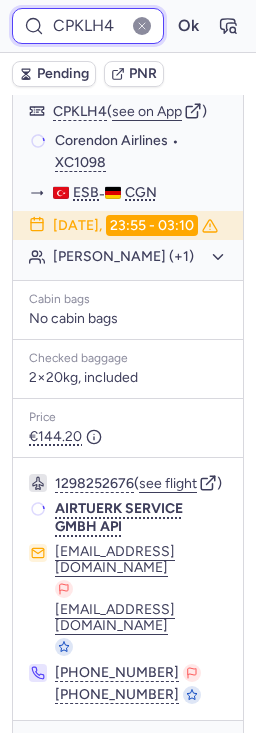 scroll, scrollTop: 421, scrollLeft: 0, axis: vertical 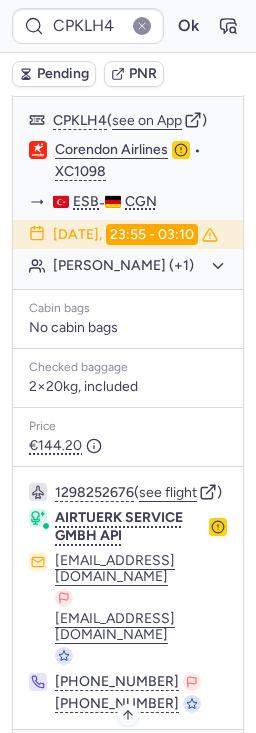 click on "Specific conditions" at bounding box center (128, 759) 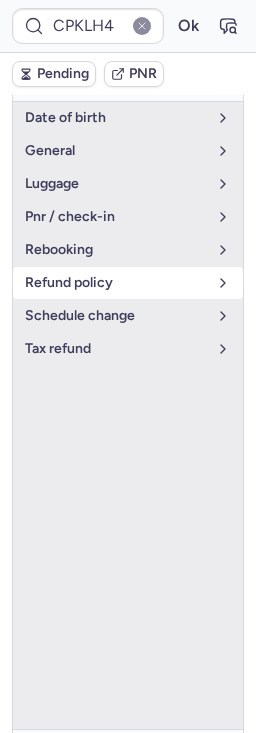 click on "refund policy" at bounding box center [116, 283] 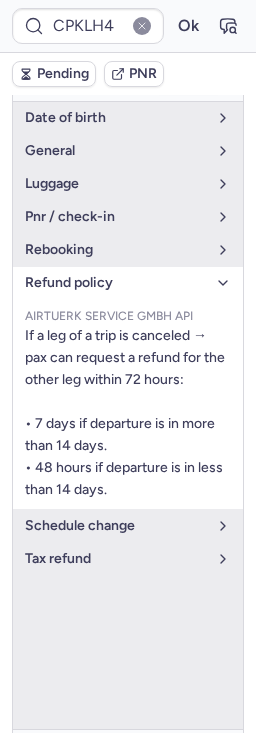 click on "refund policy" at bounding box center [116, 283] 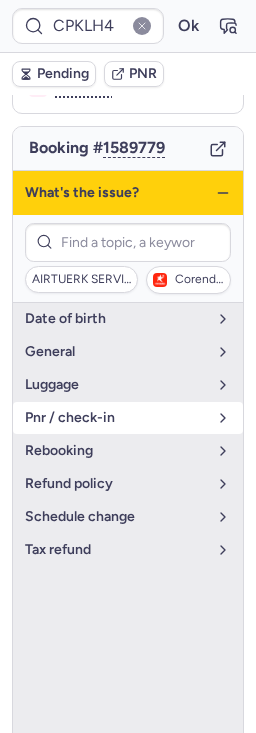 scroll, scrollTop: 214, scrollLeft: 0, axis: vertical 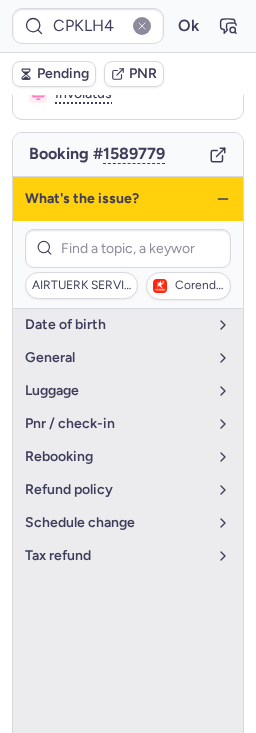 click on "What's the issue?" at bounding box center [128, 199] 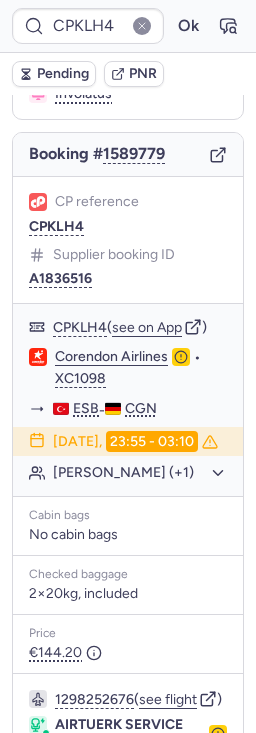 click at bounding box center [142, 26] 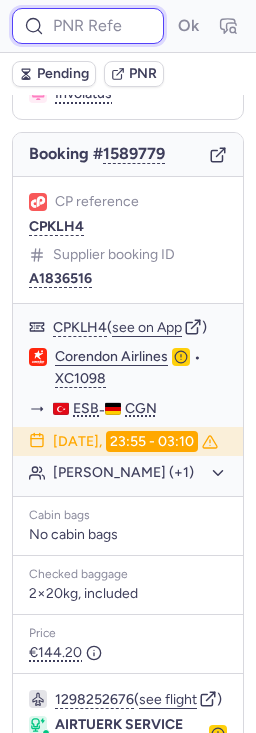 click at bounding box center [88, 26] 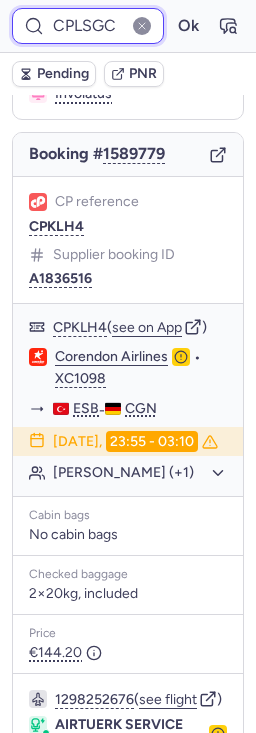 type on "CPLSGC" 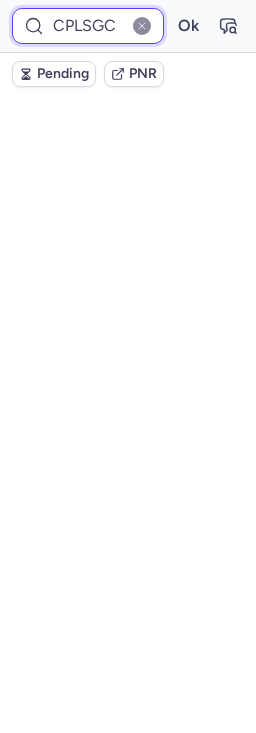 scroll, scrollTop: 214, scrollLeft: 0, axis: vertical 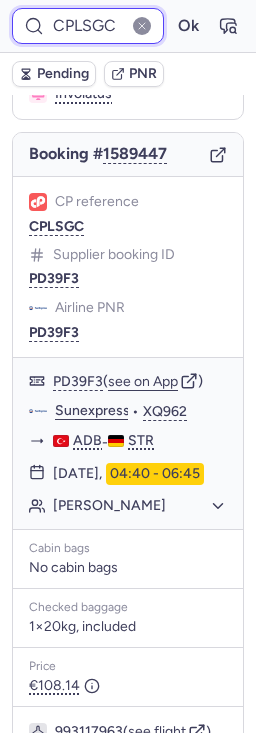 type 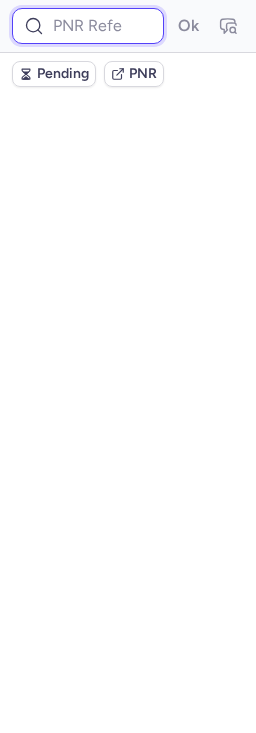 scroll, scrollTop: 0, scrollLeft: 0, axis: both 